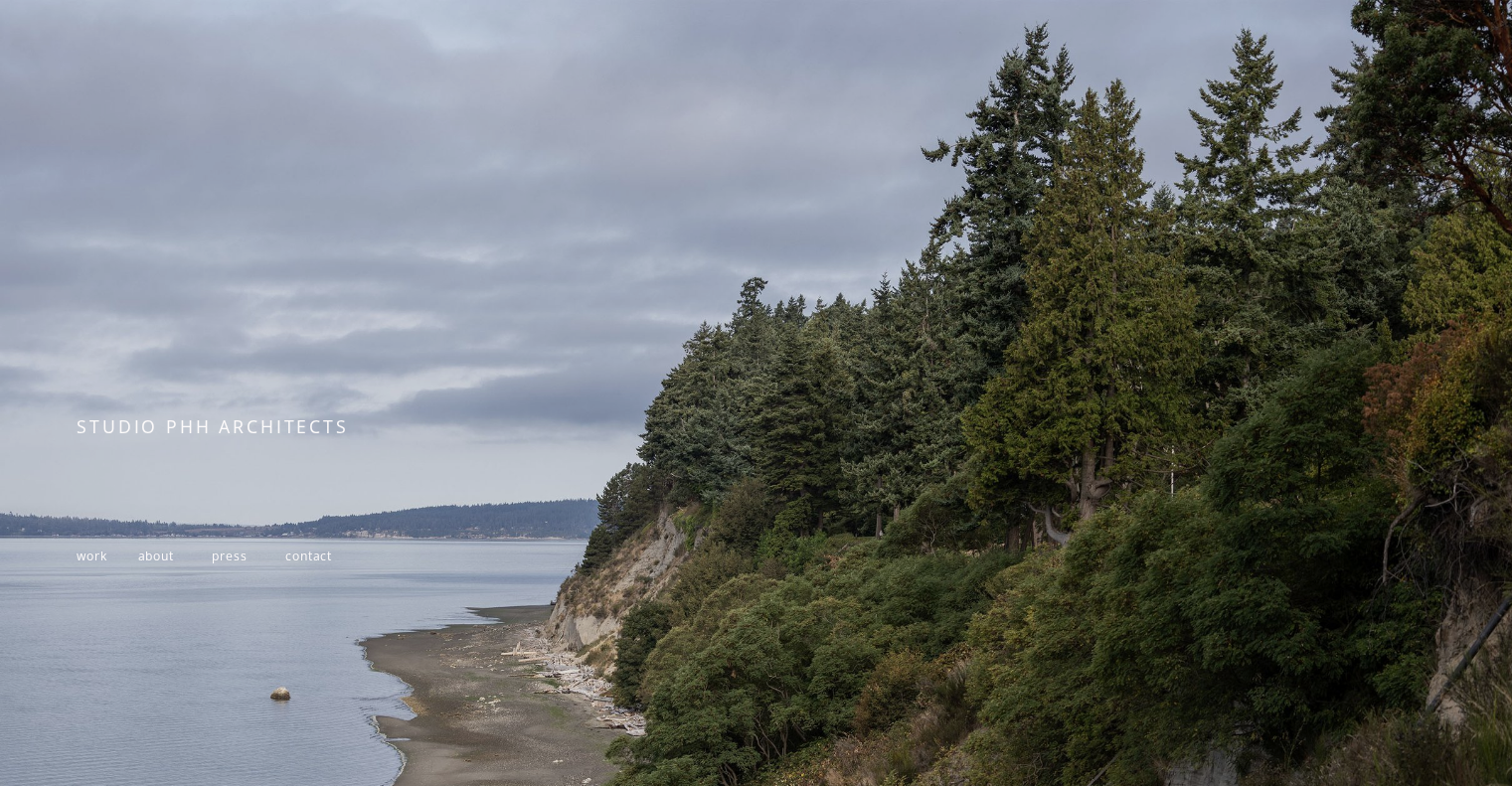 scroll, scrollTop: 99, scrollLeft: 0, axis: vertical 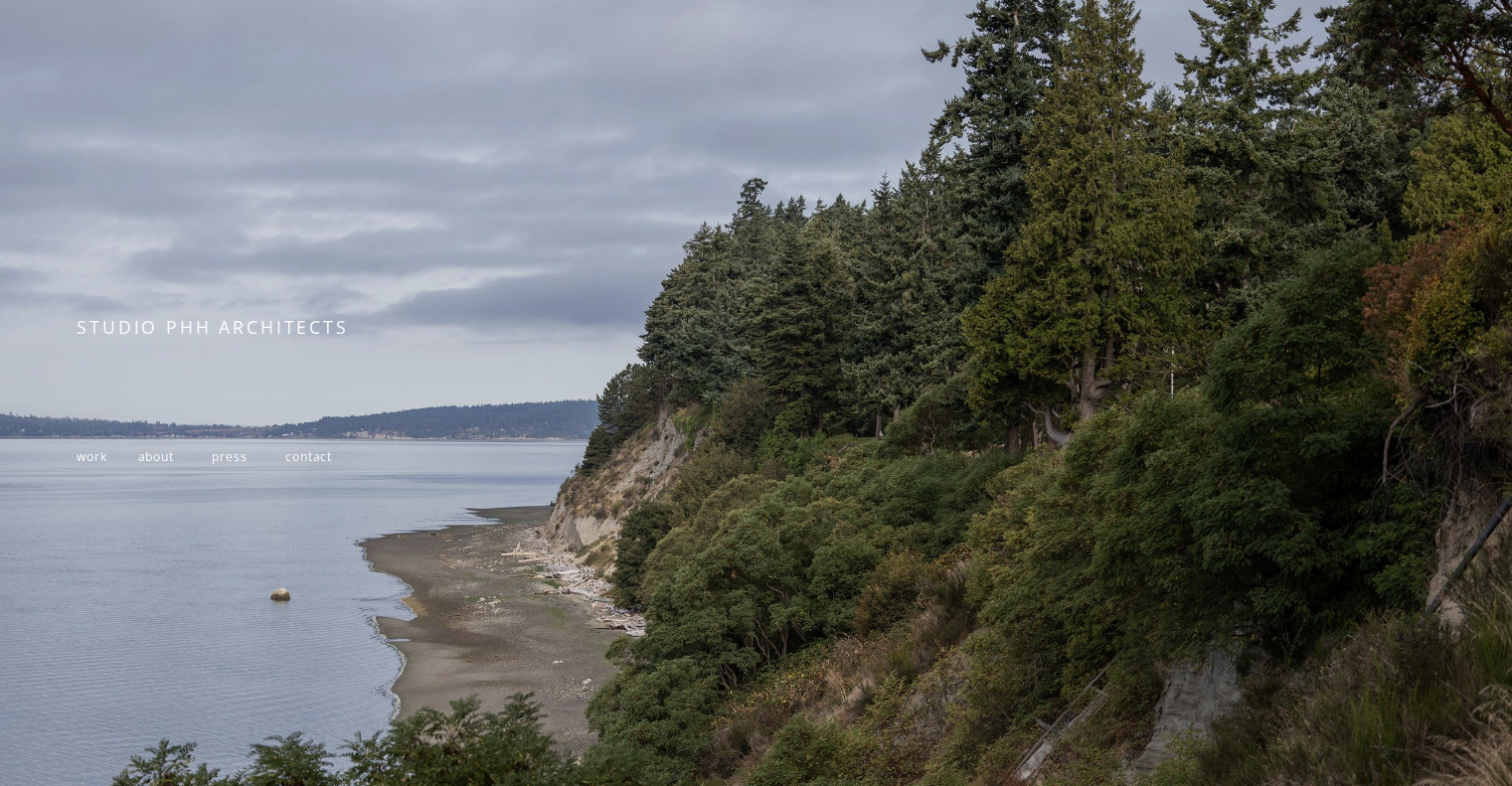 click on "work" at bounding box center (91, 456) 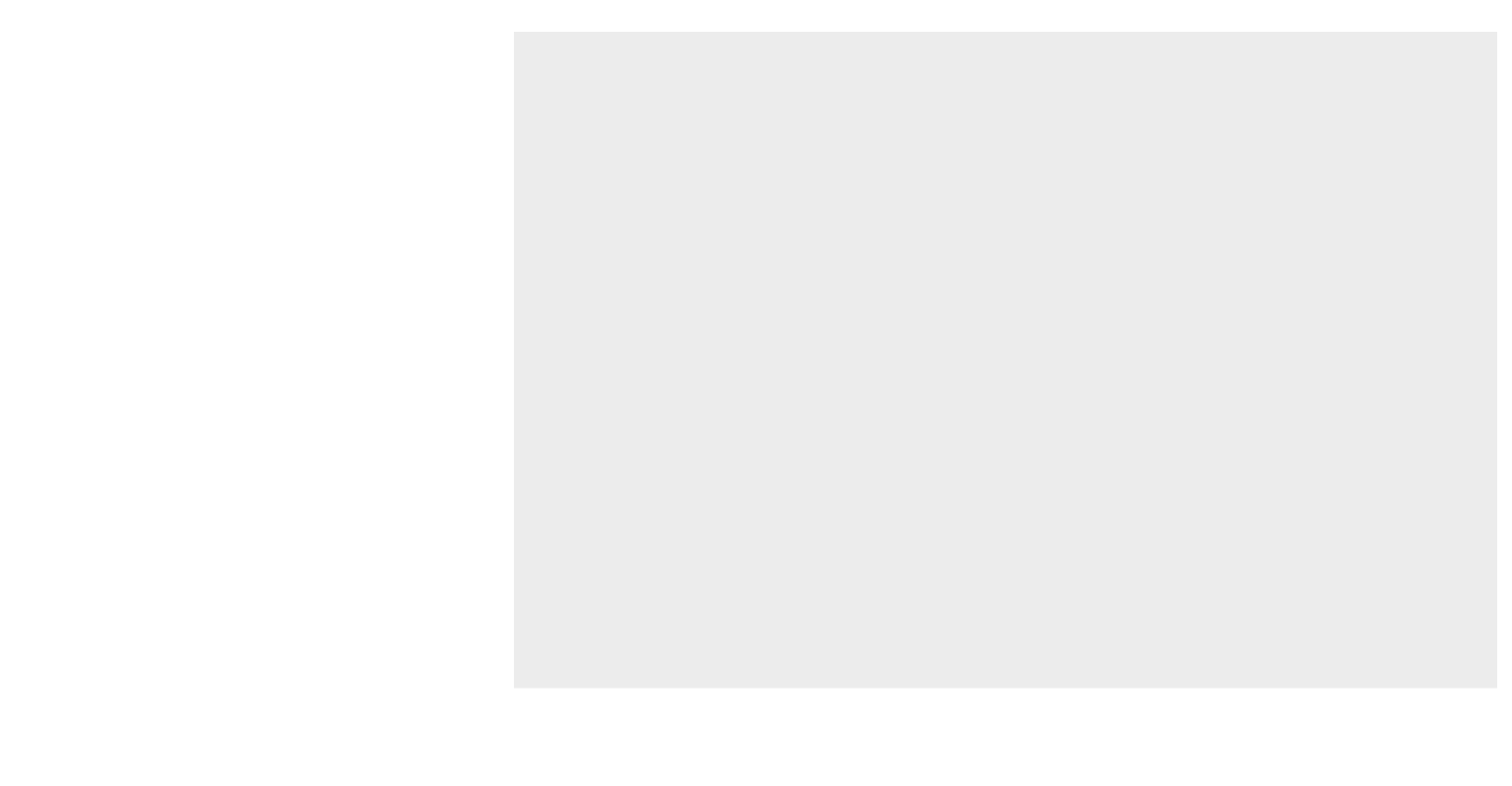 scroll, scrollTop: 3577, scrollLeft: 0, axis: vertical 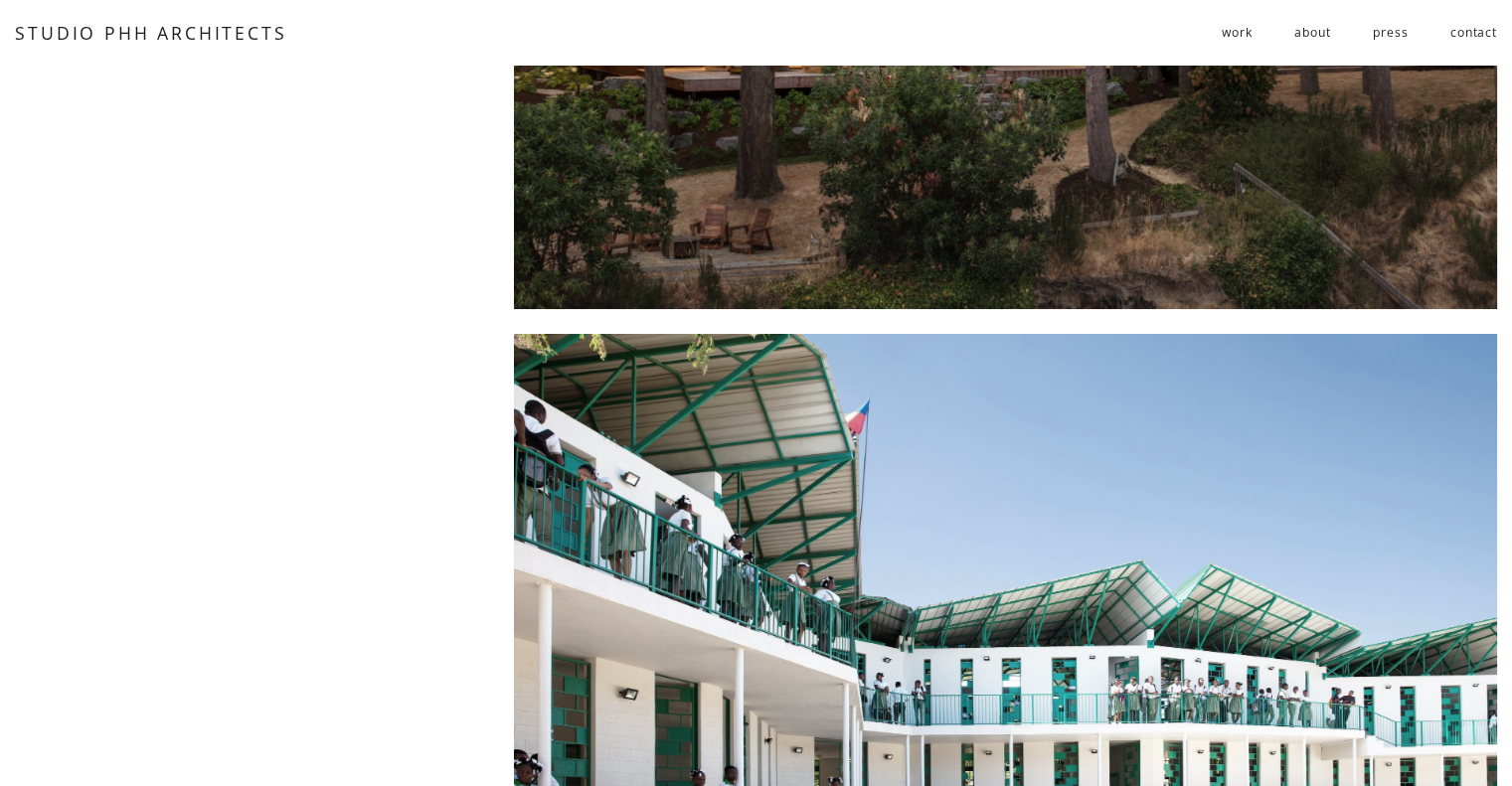 click on "about" at bounding box center (1312, 33) 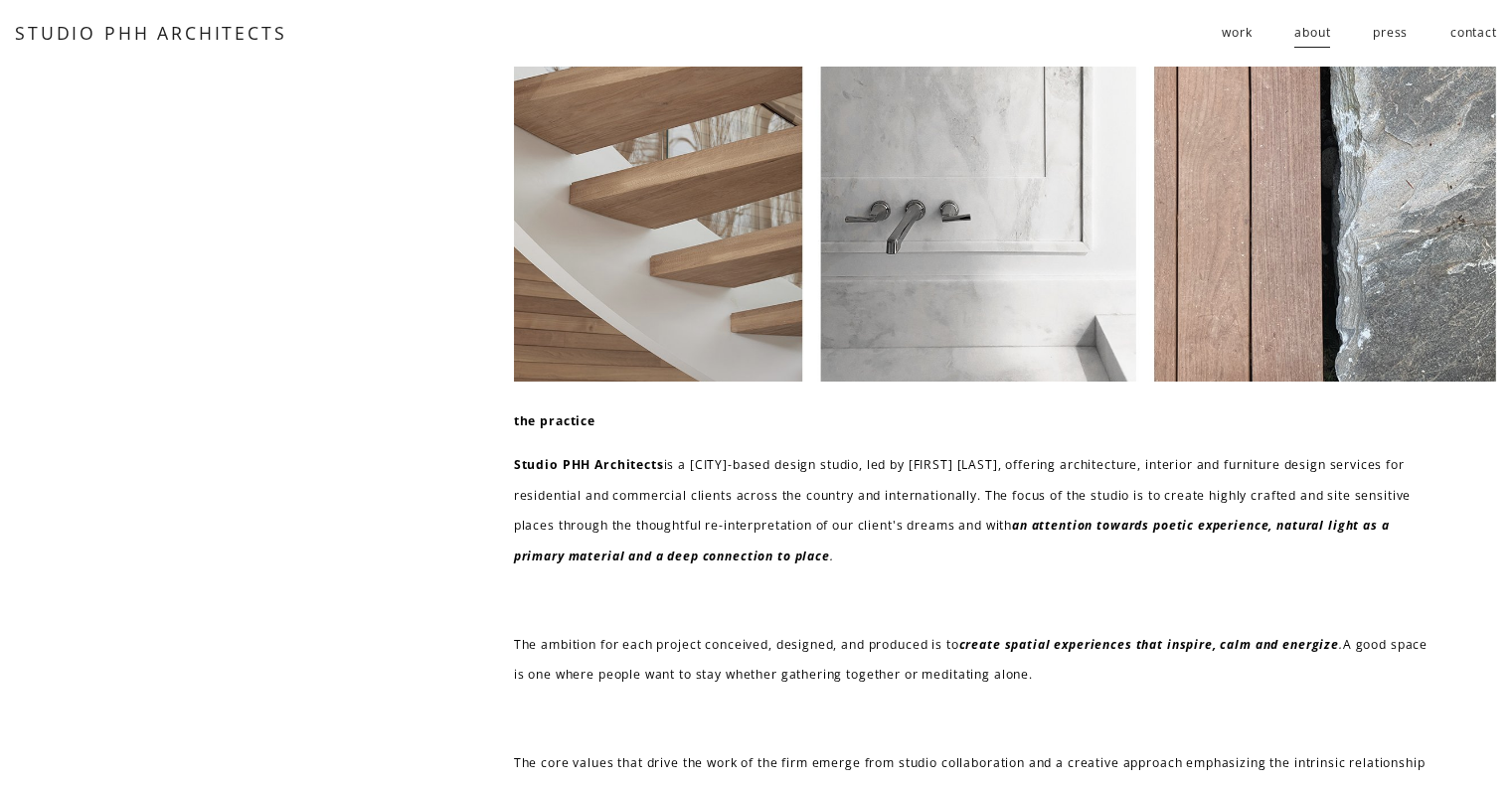 scroll, scrollTop: 0, scrollLeft: 0, axis: both 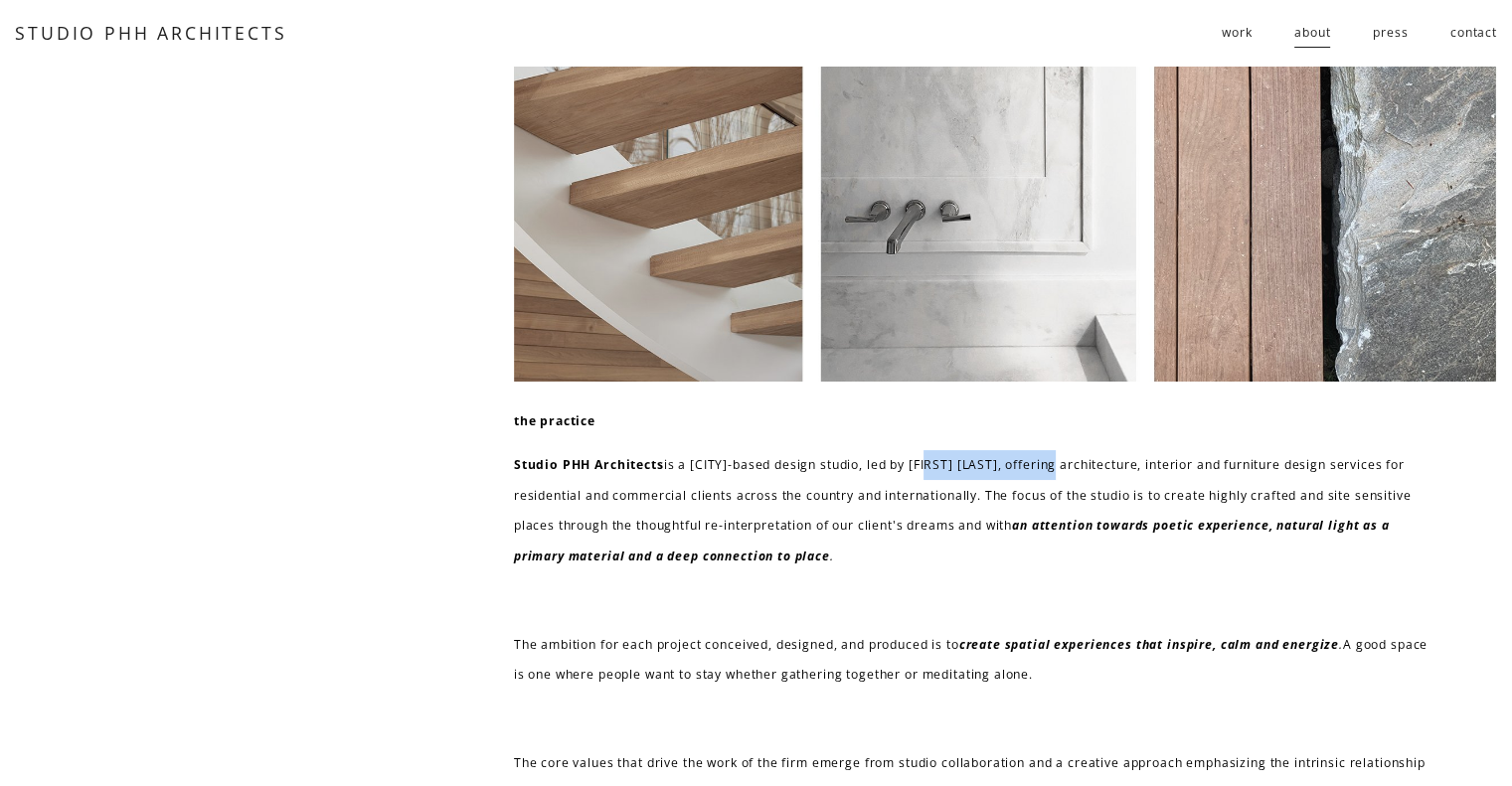 drag, startPoint x: 932, startPoint y: 464, endPoint x: 1080, endPoint y: 464, distance: 148 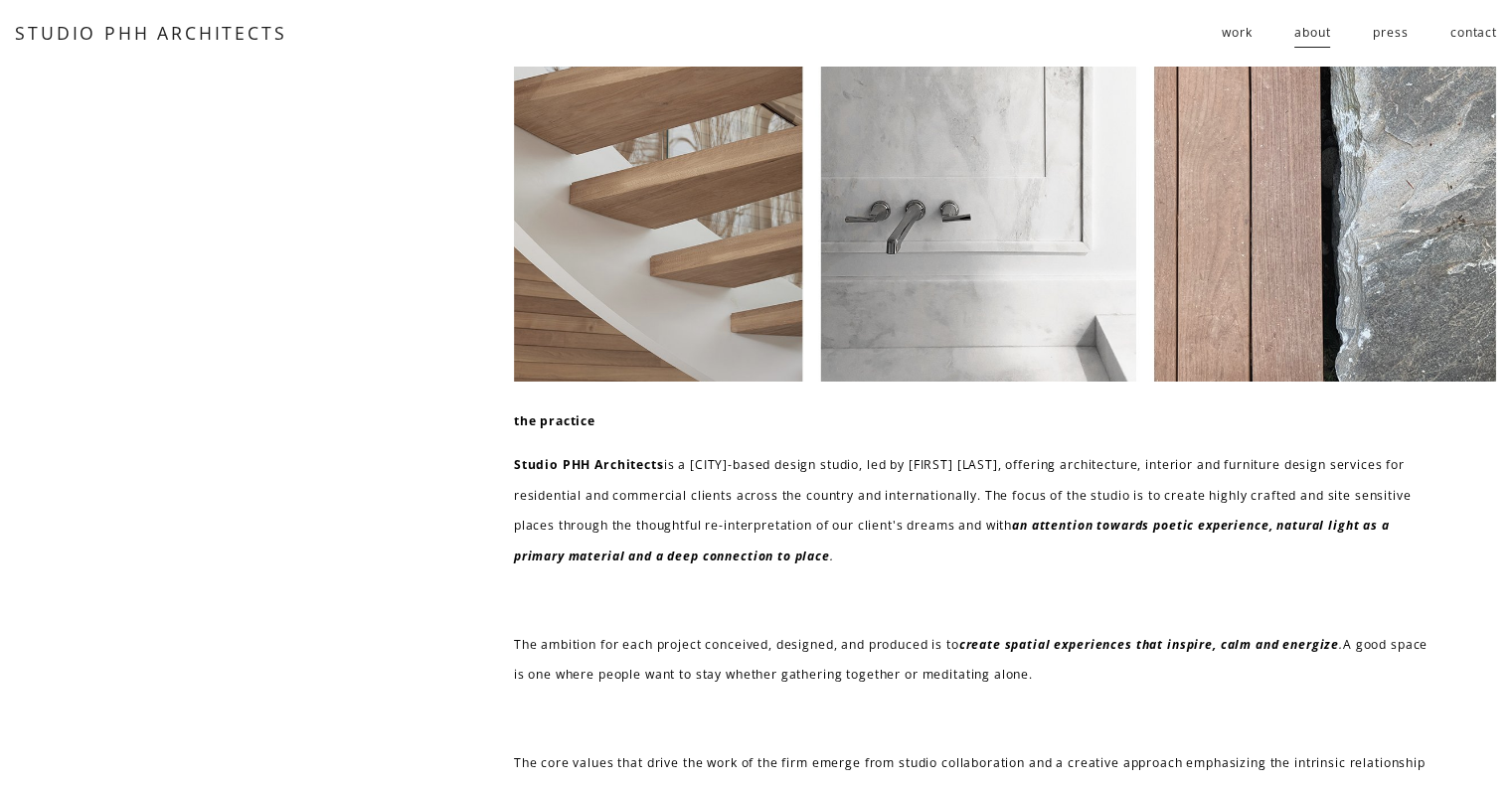click on "the practice Studio PHH Architects is a [CITY]-based design studio, led by [FIRST] [LAST], offering architecture, interior and furniture design services for residential and commercial clients across the country and internationally. The focus of the studio is to create highly crafted and site sensitive places through the thoughtful re-interpretation of our client's dreams and with an attention towards poetic experience, natural light as a primary material and a deep connection to place. The ambition for each project conceived, designed, and produced is to create spatial experiences that inspire, calm and energize. A good space is one where people want to stay whether gathering together or meditating alone. The core values that drive the work of the firm emerge from studio collaboration and a creative approach emphasizing the intrinsic relationship between architecture, landscape, interior and product design." at bounding box center (974, 682) 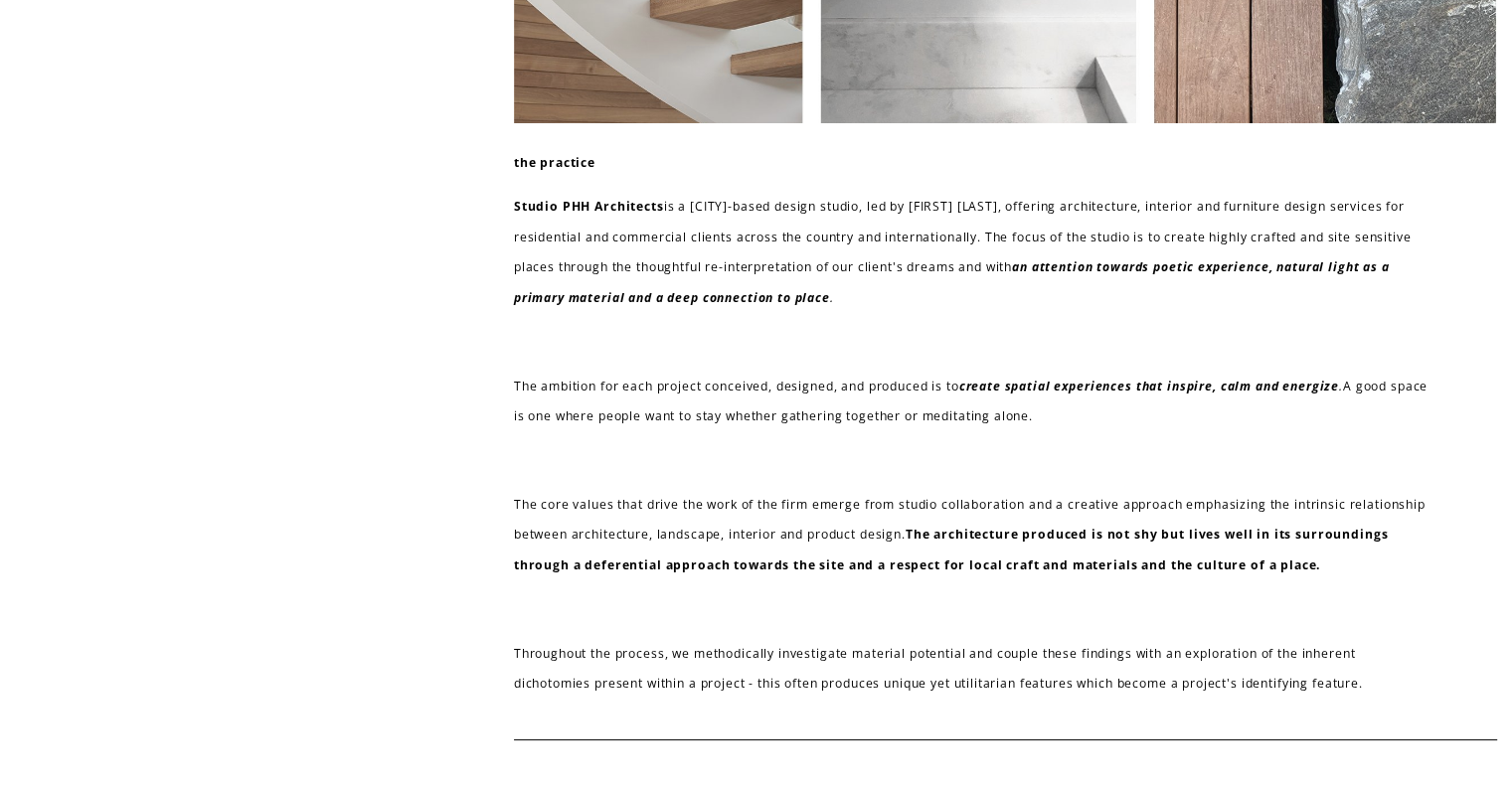 scroll, scrollTop: 298, scrollLeft: 0, axis: vertical 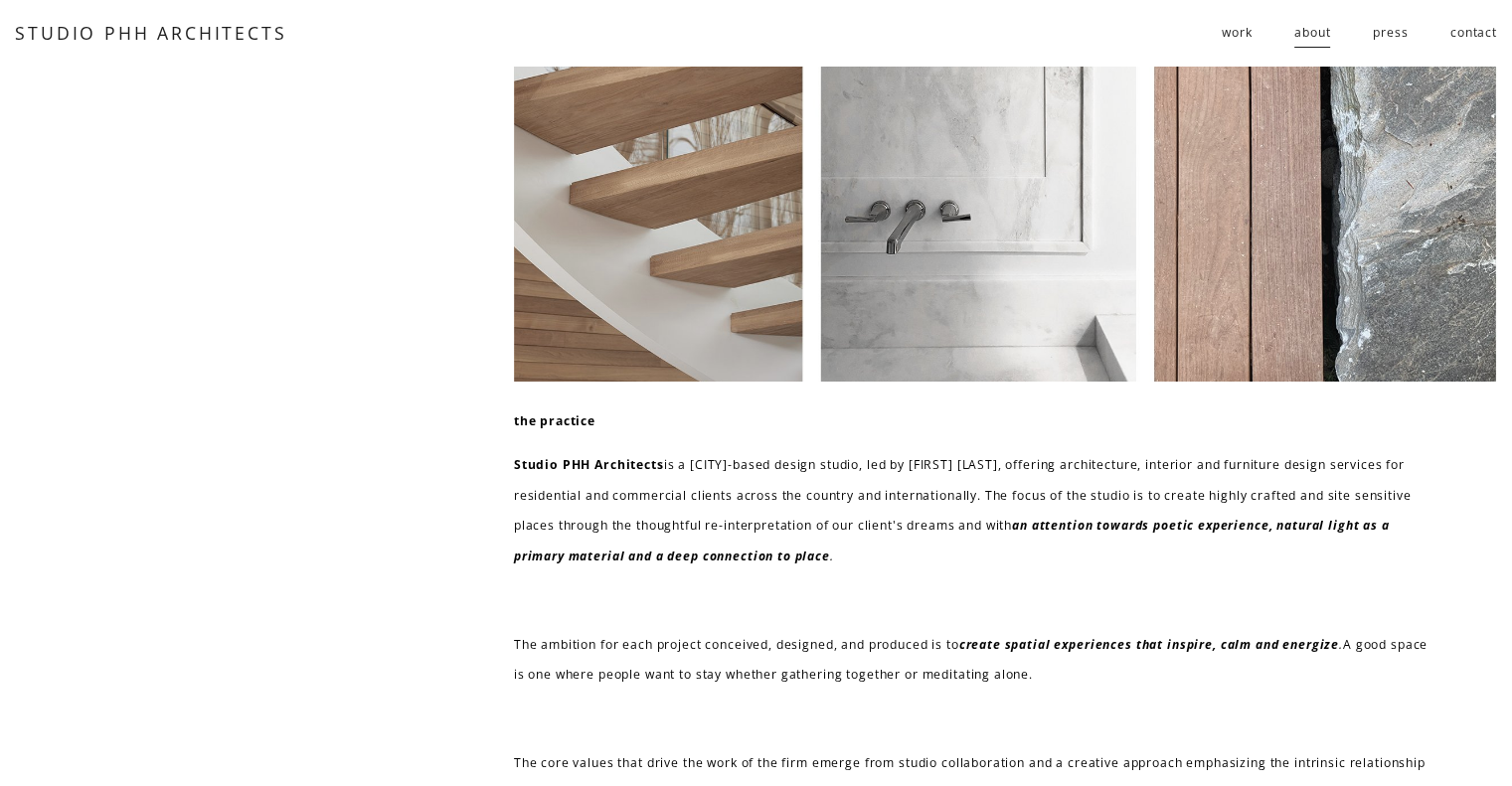 click on "press" at bounding box center [1390, 33] 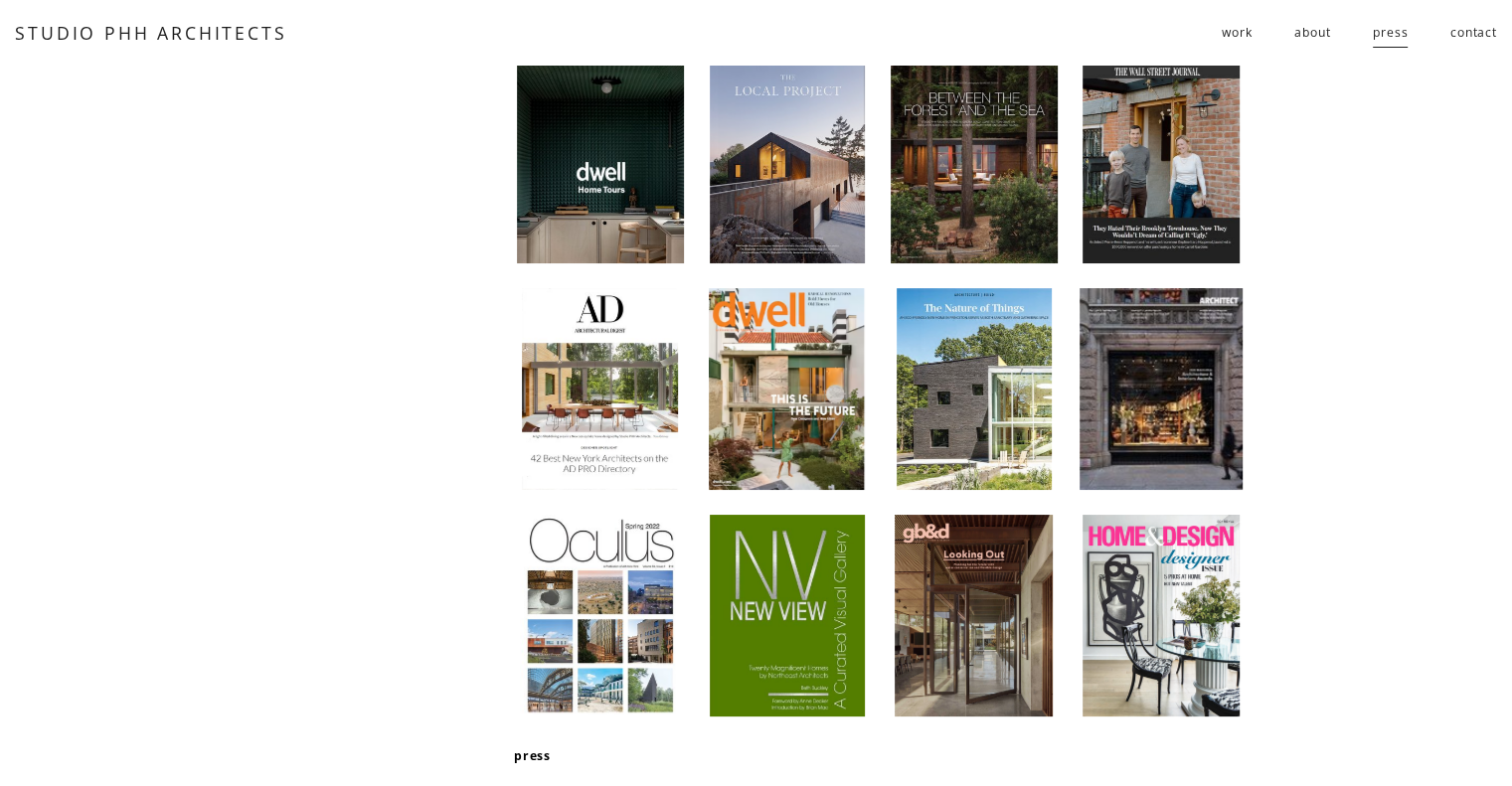 scroll, scrollTop: 0, scrollLeft: 0, axis: both 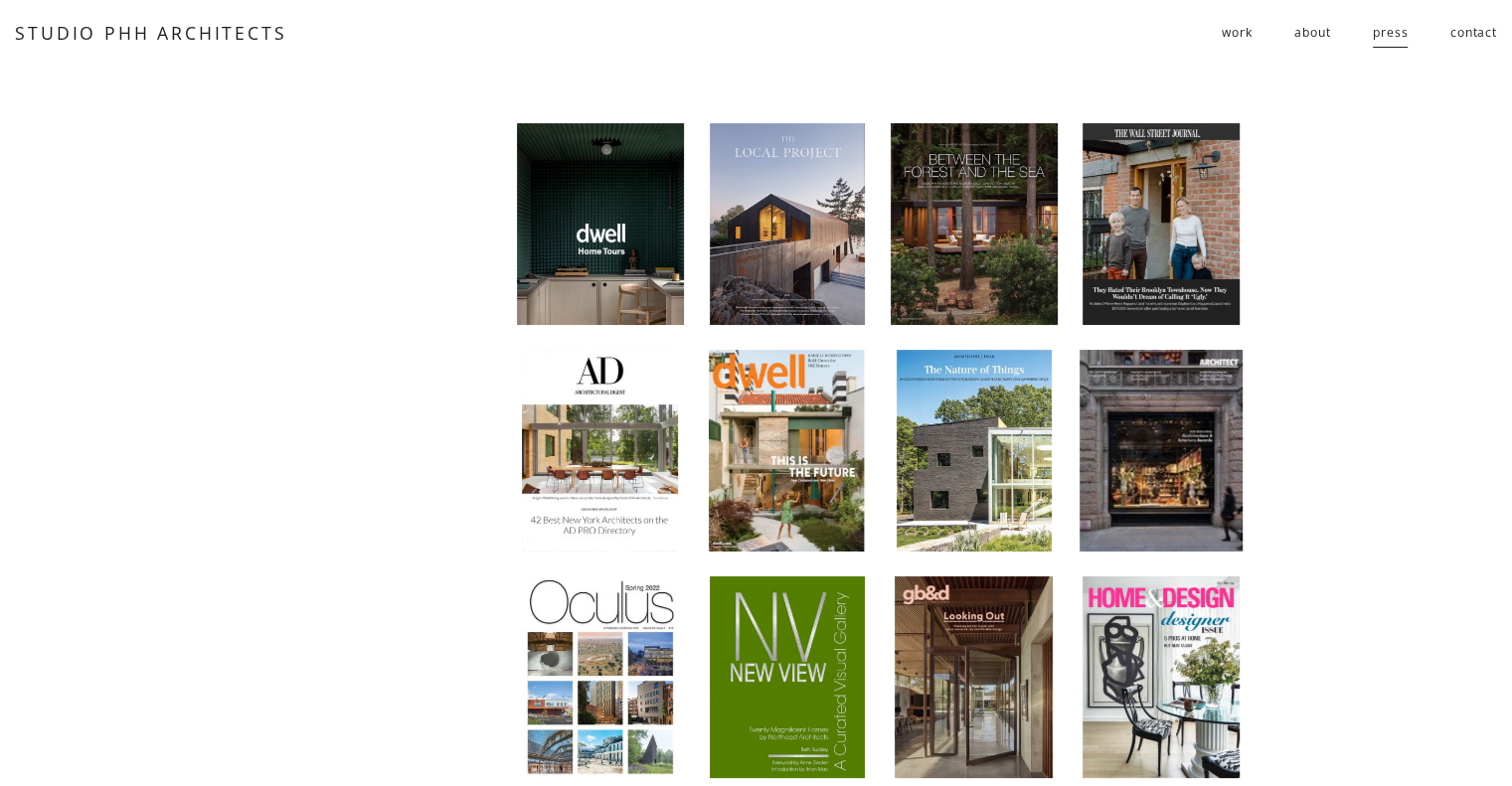 click on "work
residential
public
follies
about
press
contact" at bounding box center [902, 33] 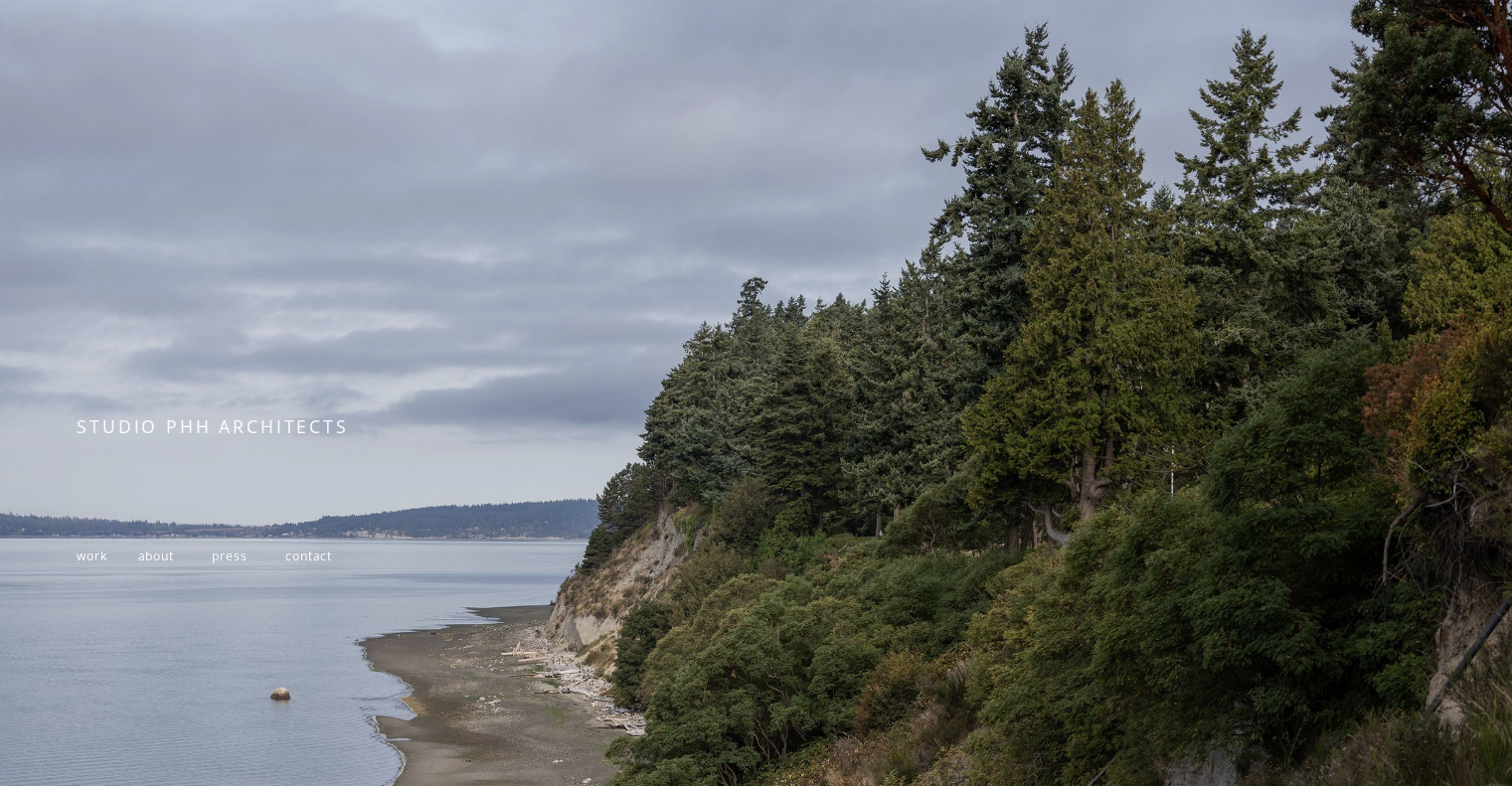 scroll, scrollTop: 199, scrollLeft: 0, axis: vertical 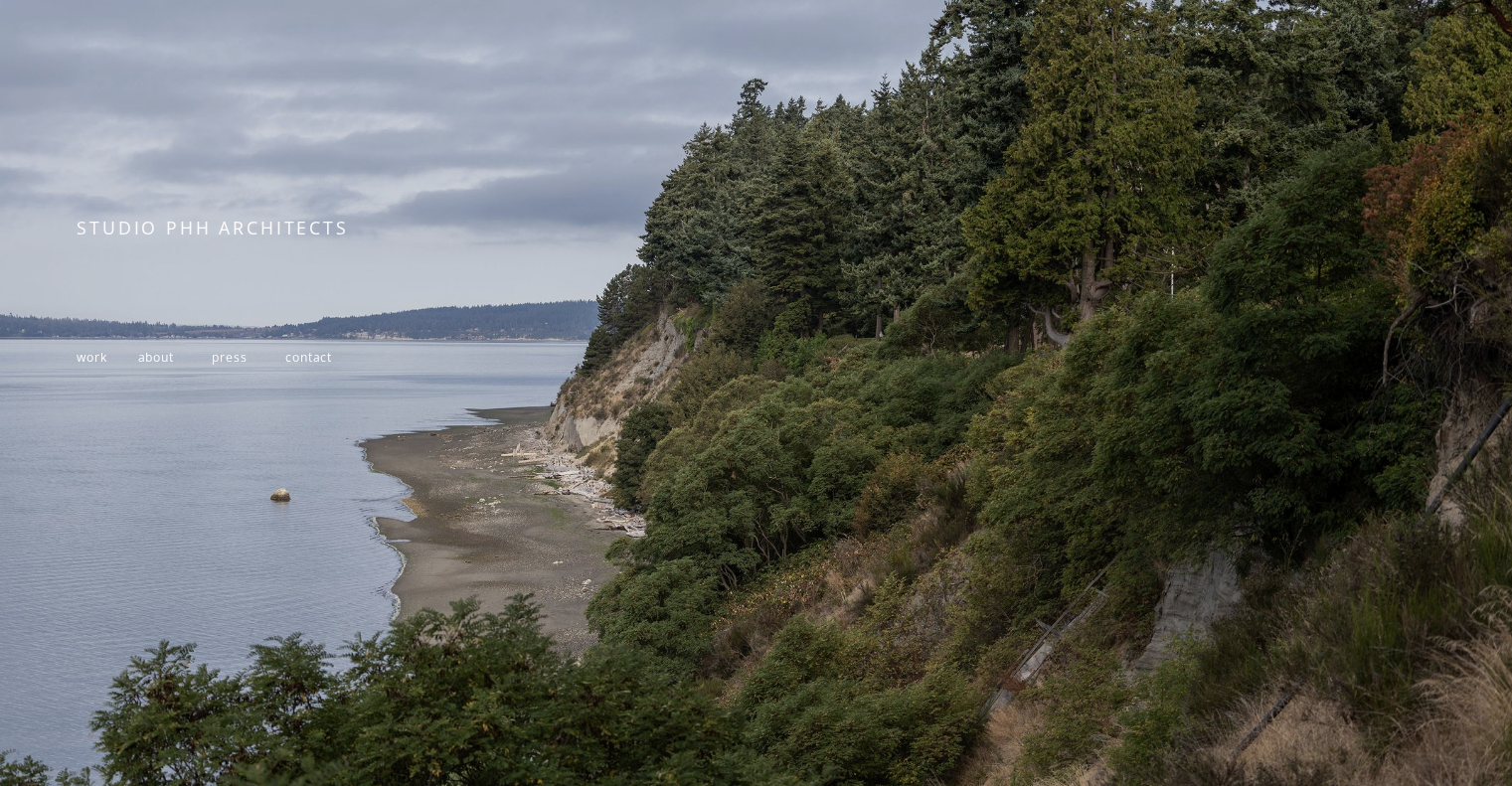 click on "work" at bounding box center [91, 357] 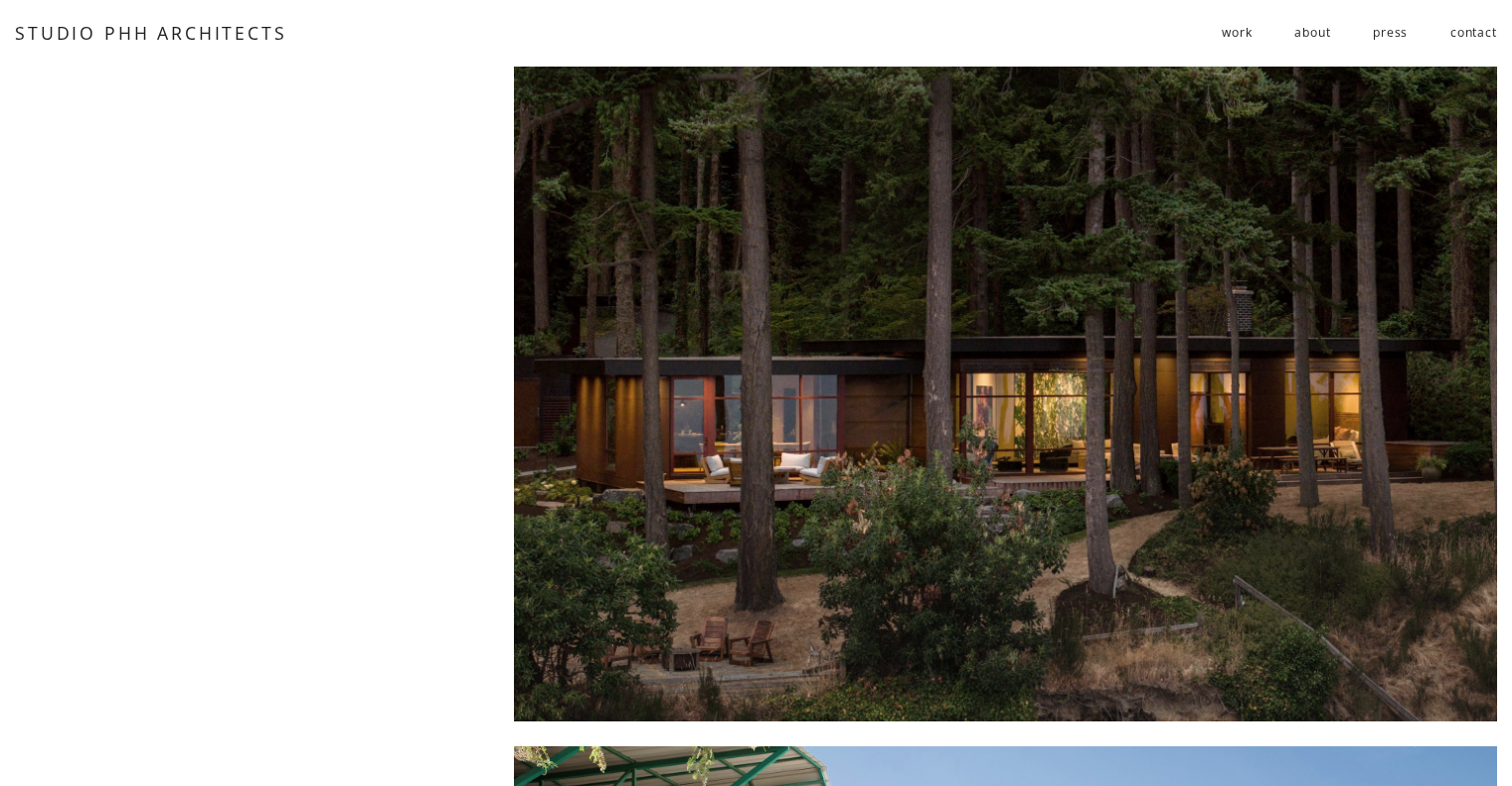 scroll, scrollTop: 0, scrollLeft: 0, axis: both 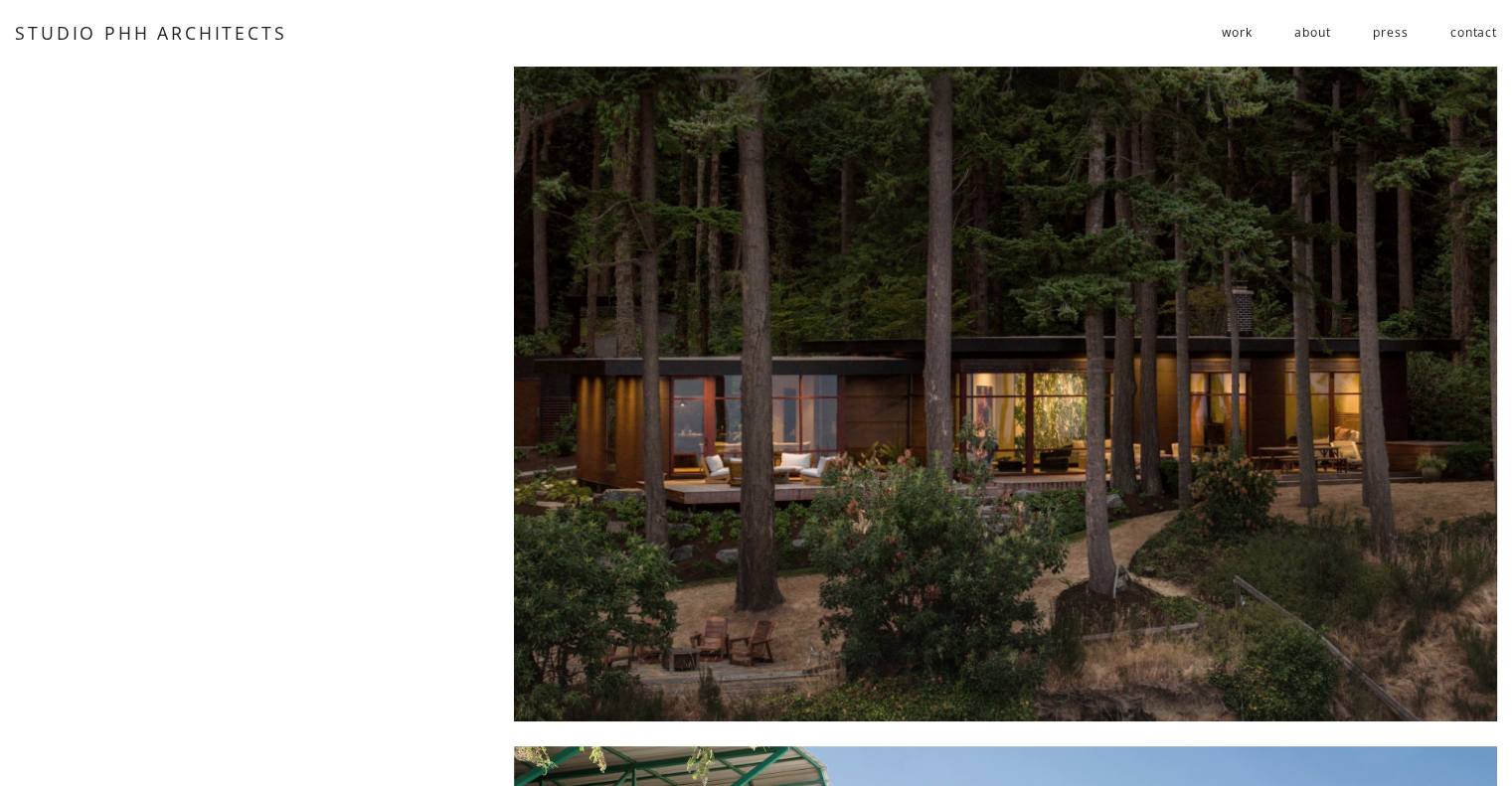click at bounding box center [1005, 394] 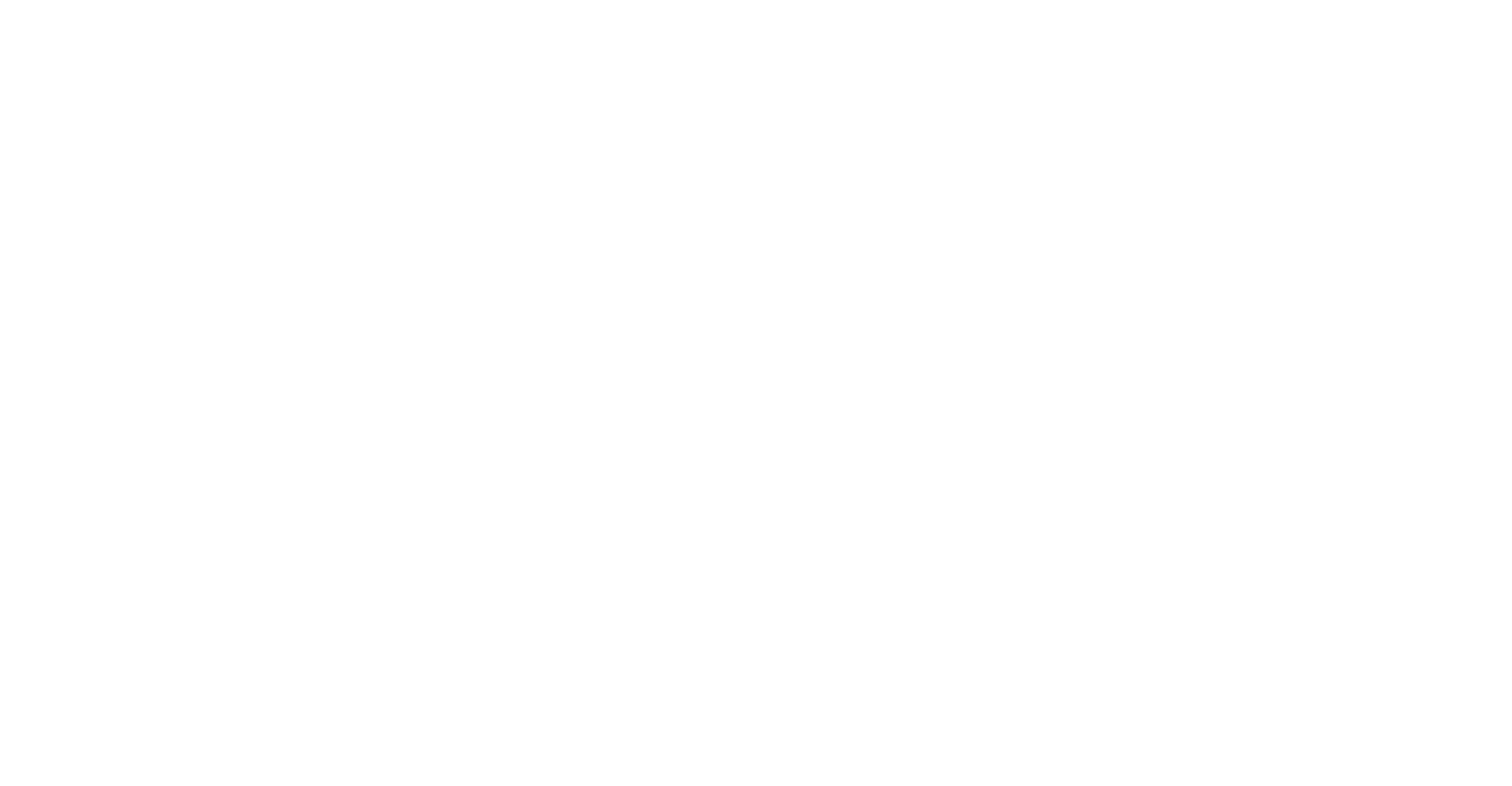 scroll, scrollTop: 4670, scrollLeft: 0, axis: vertical 